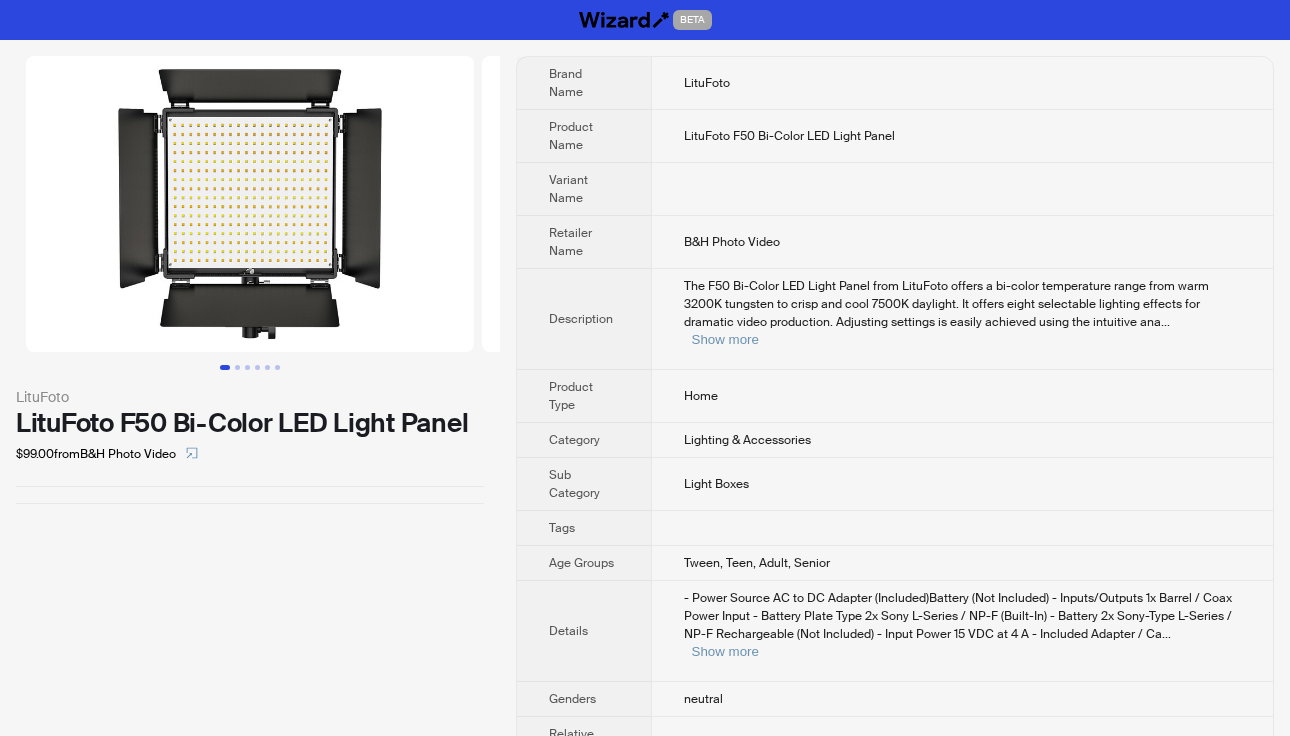 scroll, scrollTop: 0, scrollLeft: 0, axis: both 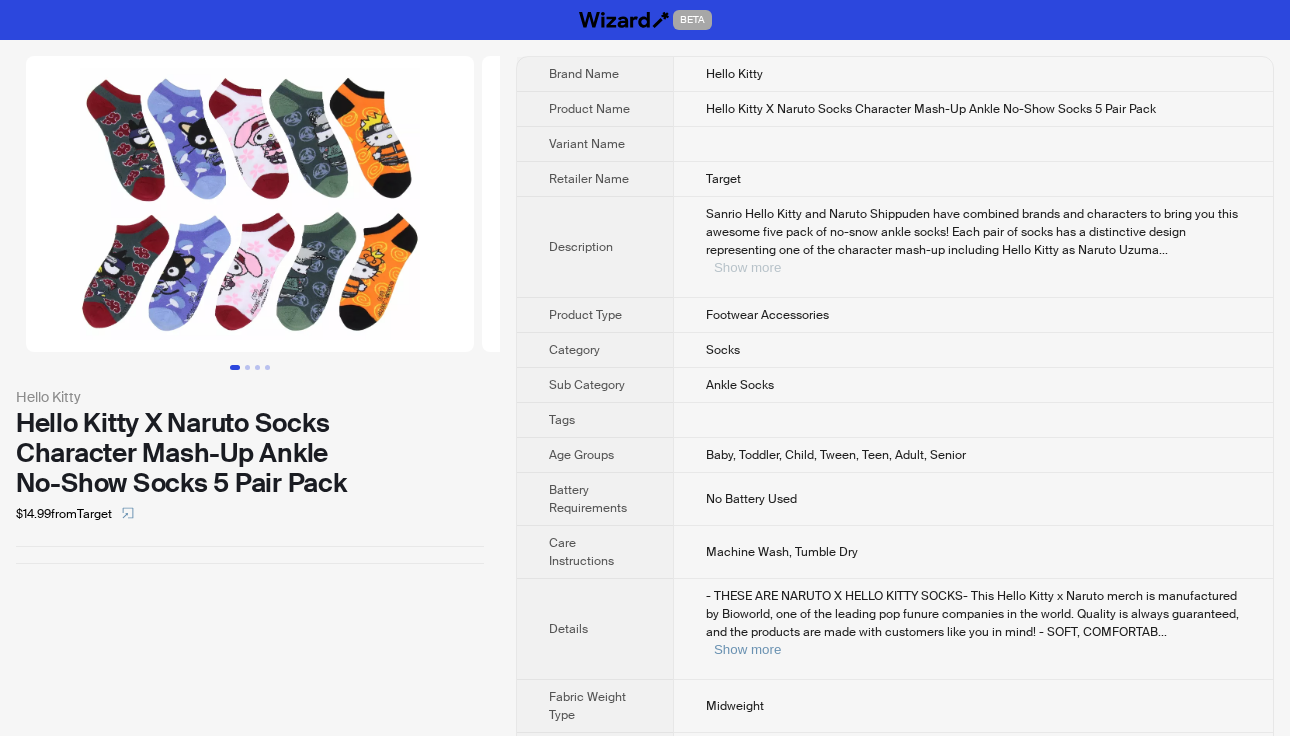 click on "Show more" at bounding box center [747, 267] 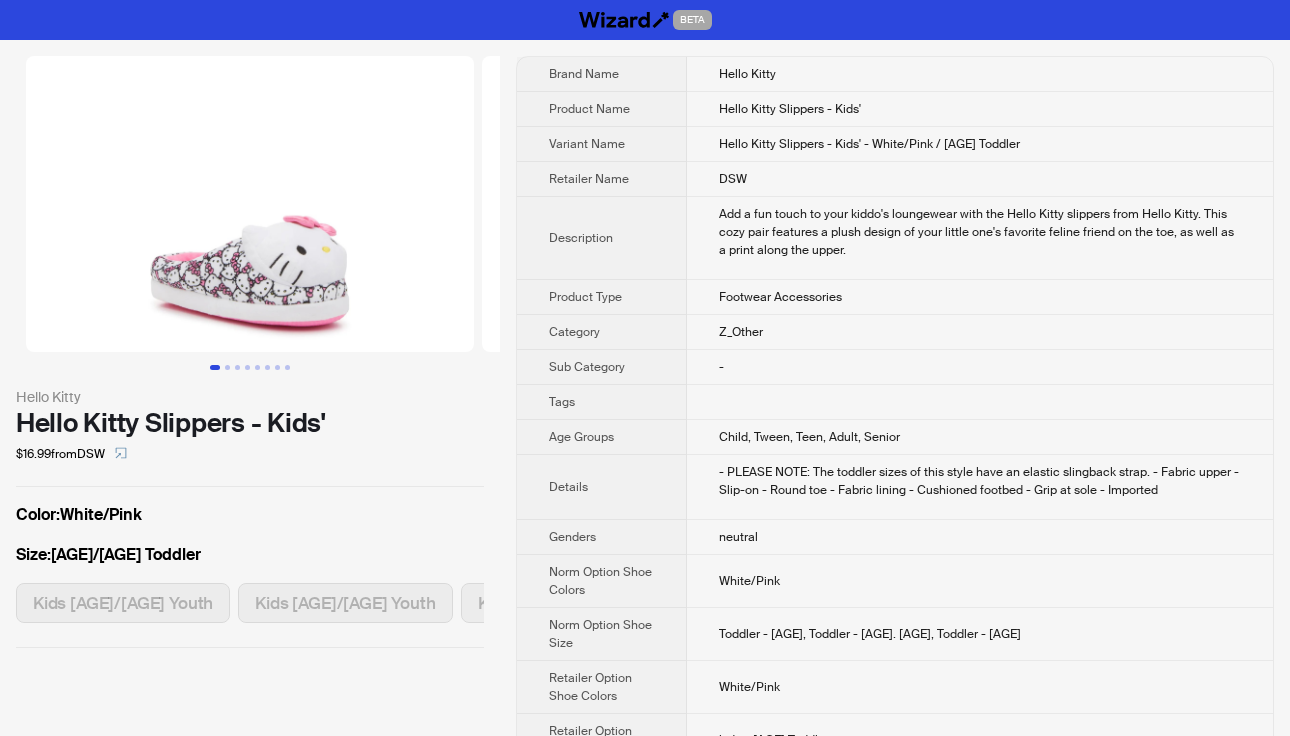 scroll, scrollTop: 0, scrollLeft: 0, axis: both 